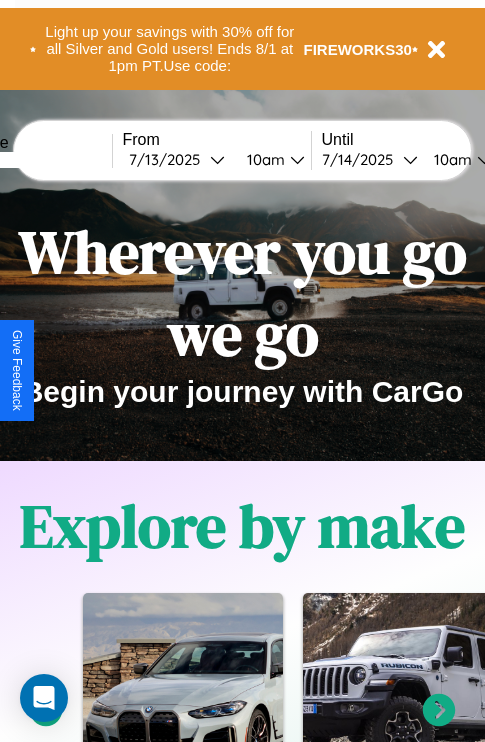 scroll, scrollTop: 0, scrollLeft: 0, axis: both 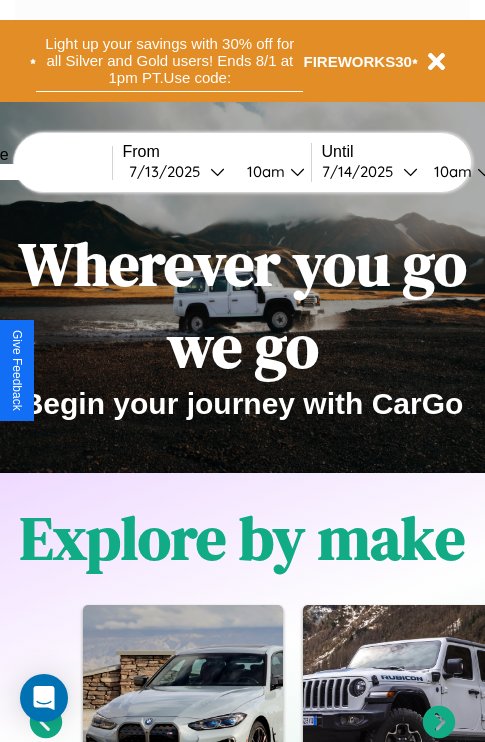 click on "Light up your savings with 30% off for all Silver and Gold users! Ends 8/1 at 1pm PT.  Use code:" at bounding box center (169, 61) 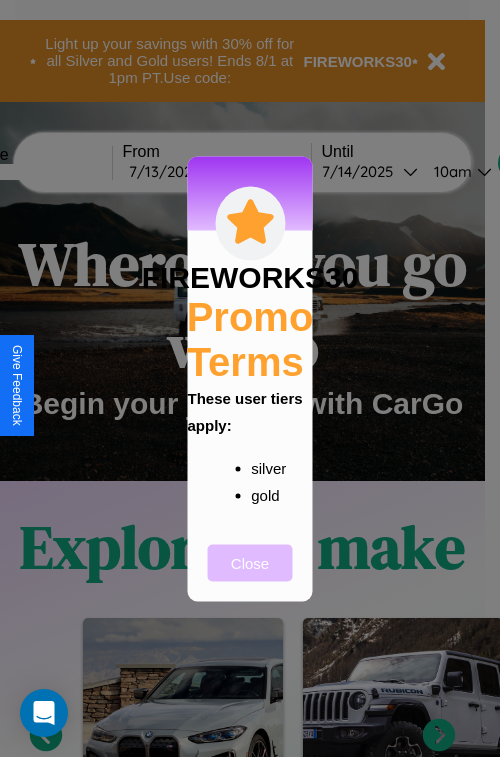 click on "Close" at bounding box center (250, 562) 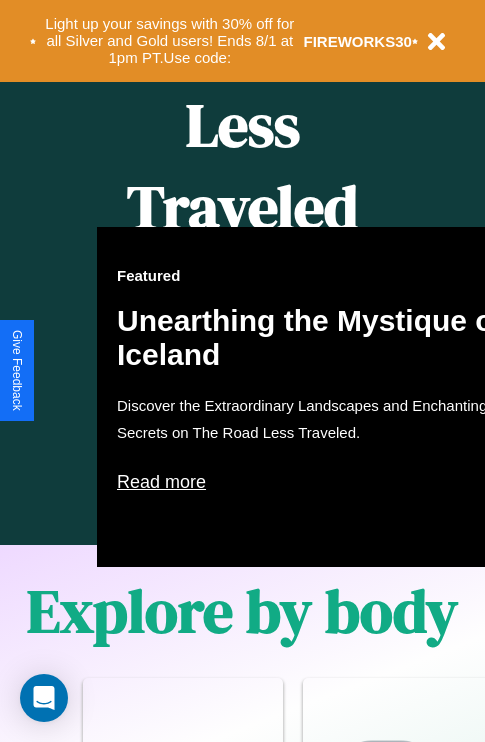 scroll, scrollTop: 1285, scrollLeft: 0, axis: vertical 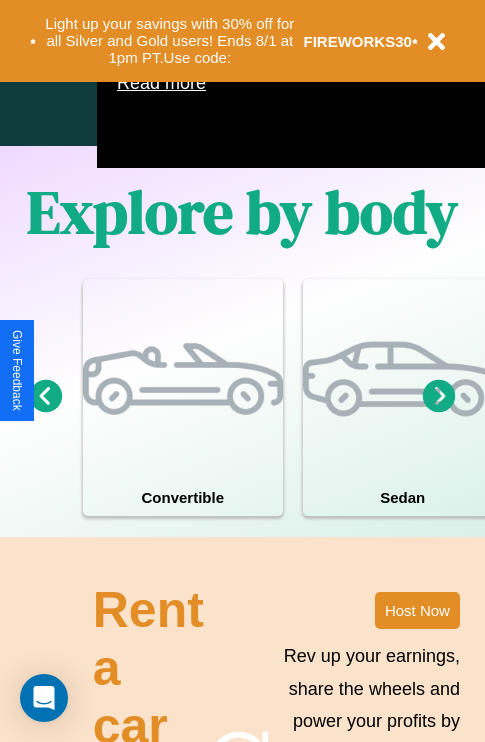 click 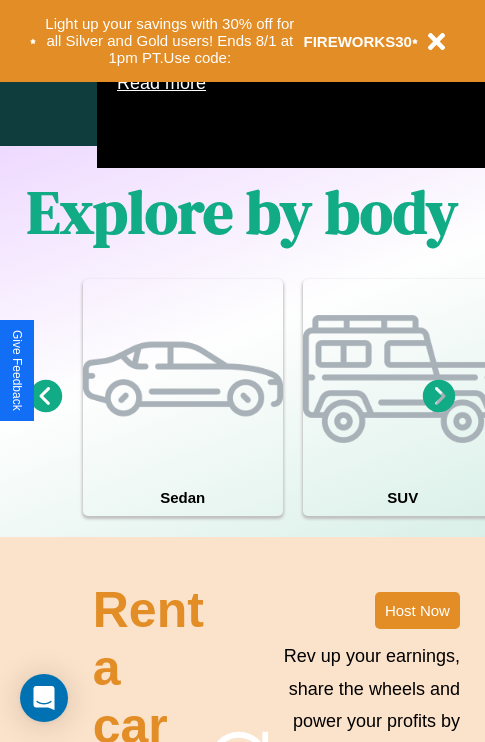 click 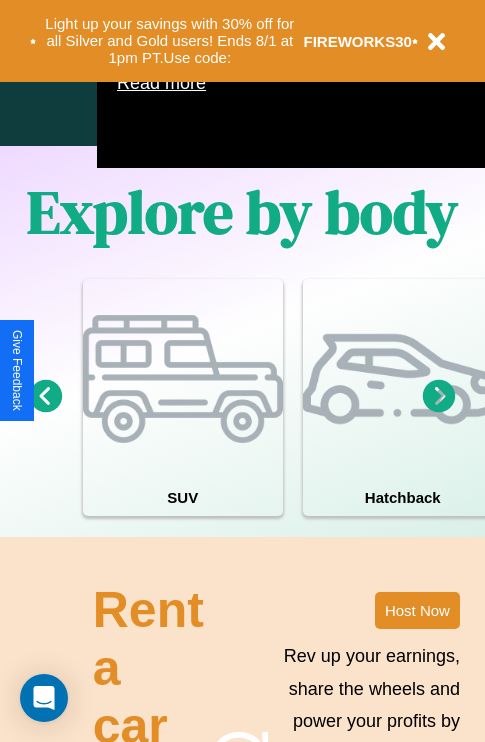 click 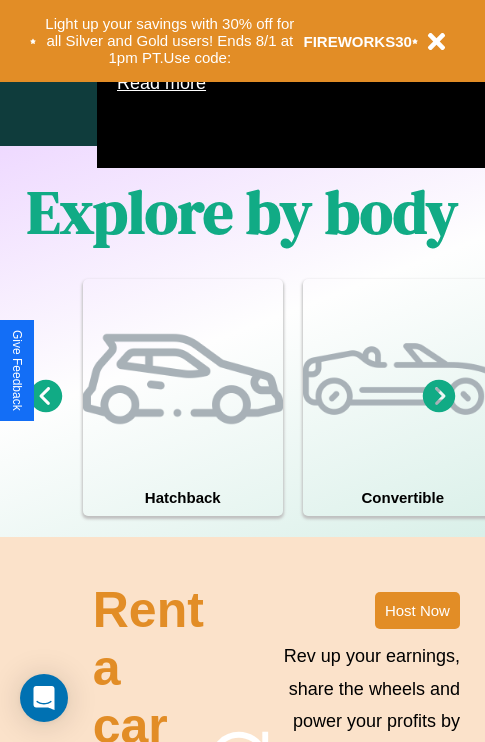 click 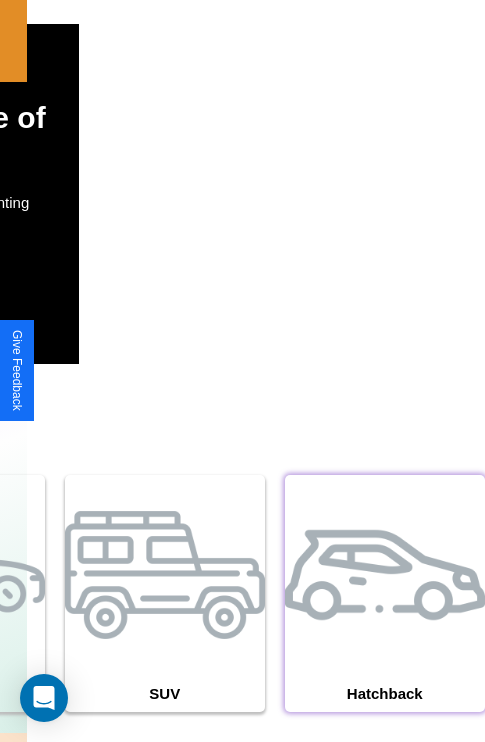 click at bounding box center (385, 575) 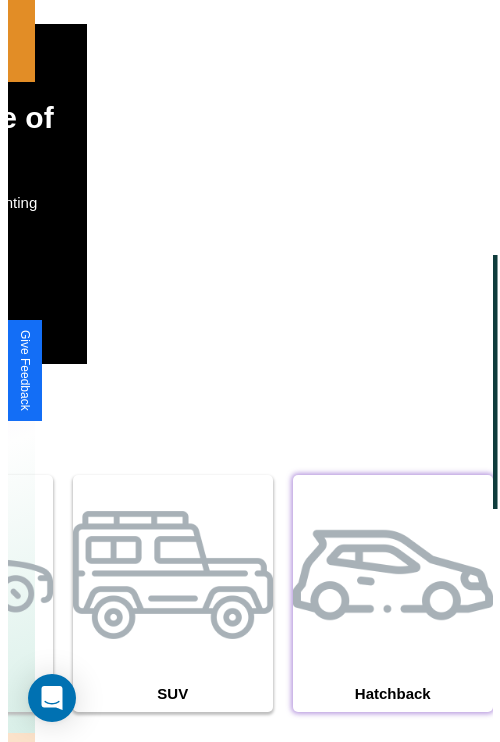 scroll, scrollTop: 0, scrollLeft: 0, axis: both 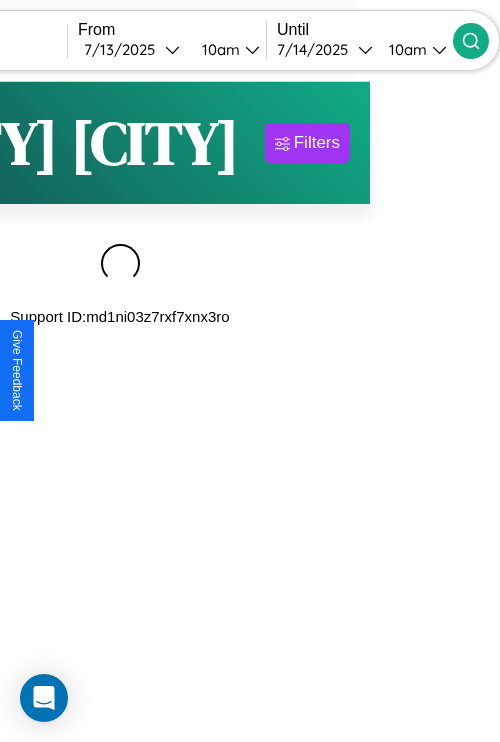type on "*****" 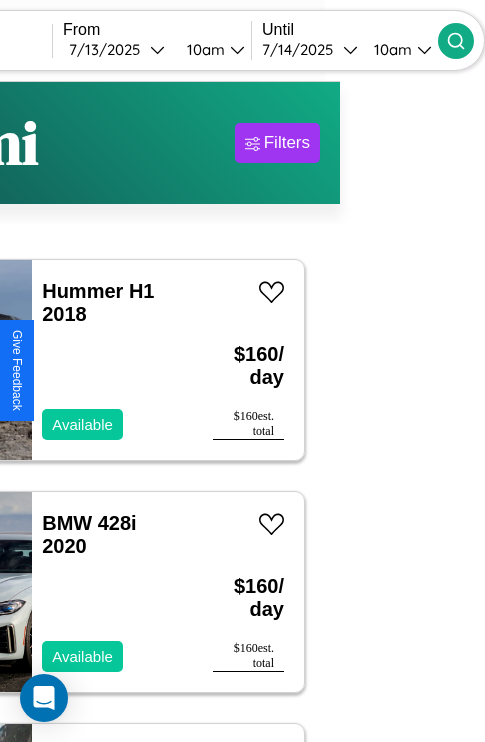 scroll, scrollTop: 76, scrollLeft: 62, axis: both 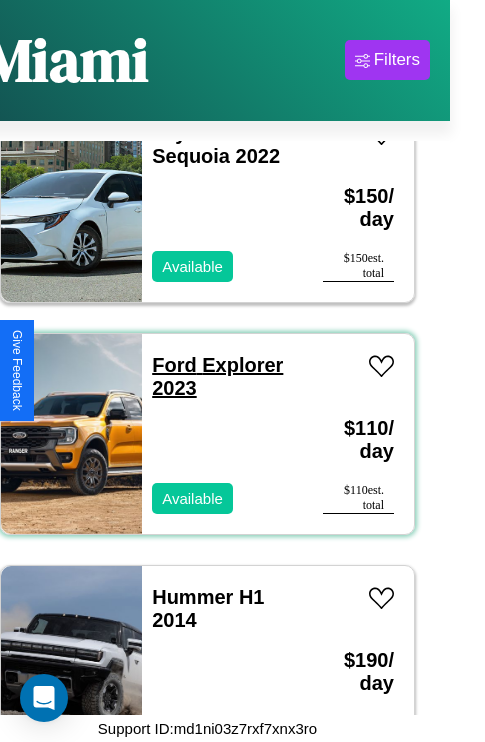 click on "Ford   Explorer   2023" at bounding box center (217, 376) 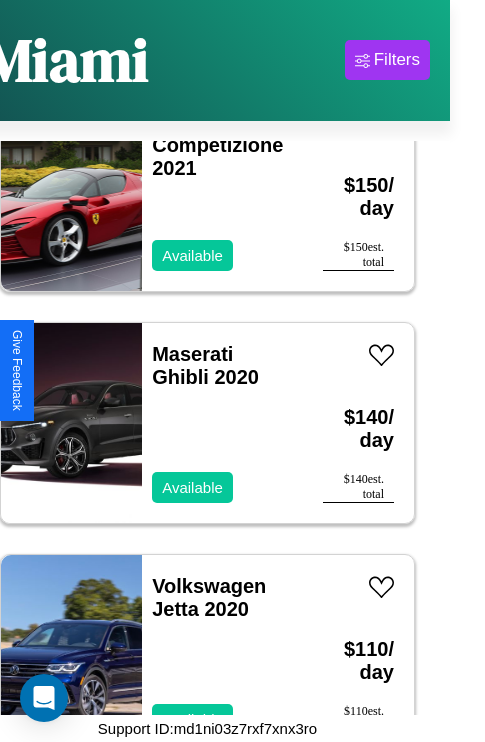 scroll, scrollTop: 4019, scrollLeft: 0, axis: vertical 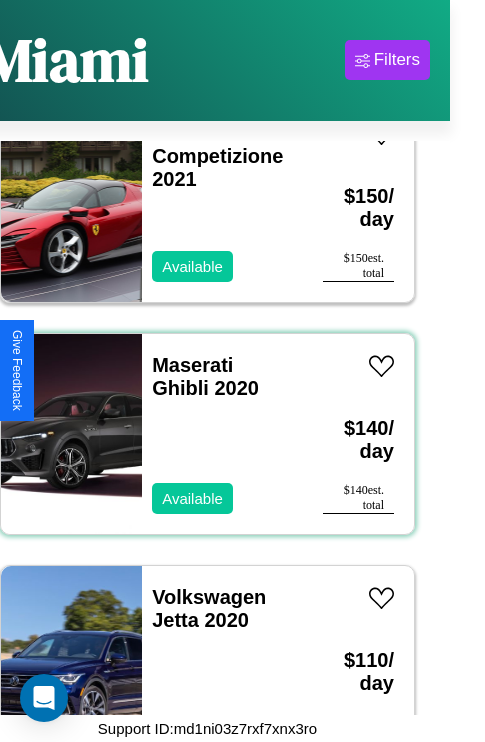 click on "Maserati   Ghibli   2020 Available" at bounding box center [222, 434] 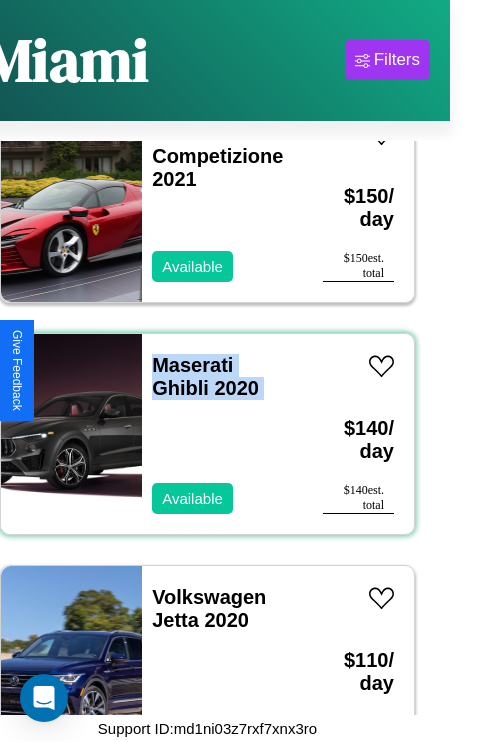 click on "Maserati   Ghibli   2020 Available" at bounding box center [222, 434] 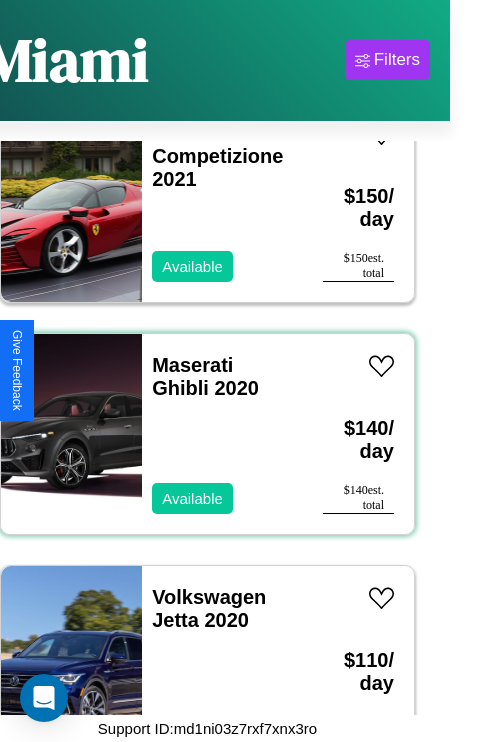 click on "Maserati   Ghibli   2020 Available" at bounding box center [222, 434] 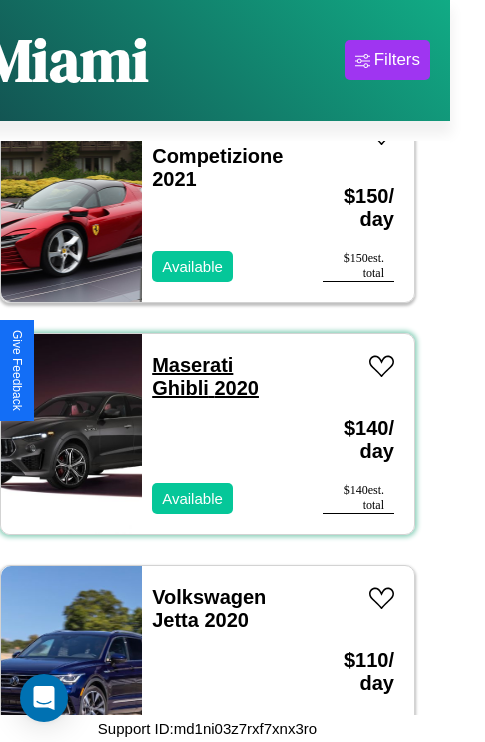 click on "Maserati   Ghibli   2020" at bounding box center [205, 376] 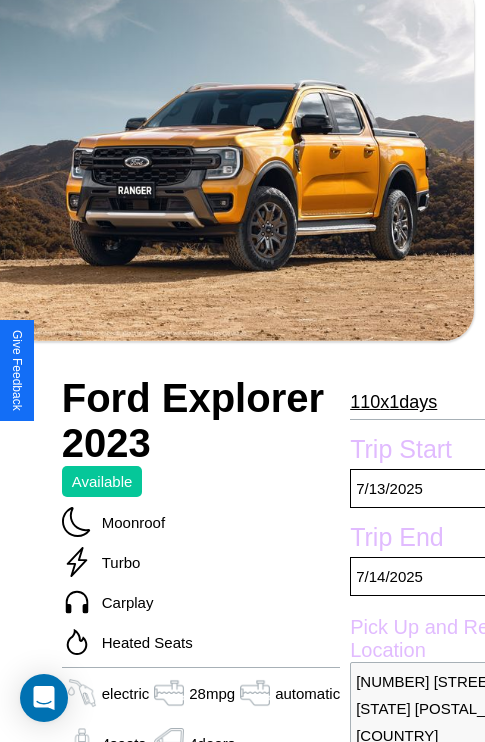 scroll, scrollTop: 708, scrollLeft: 76, axis: both 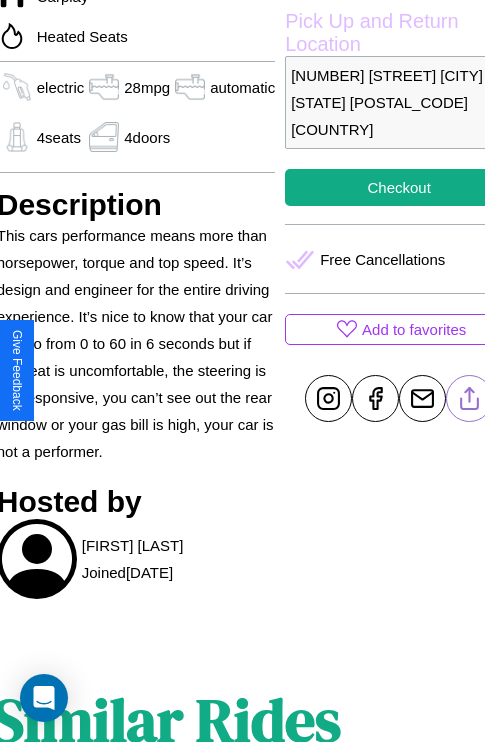 click 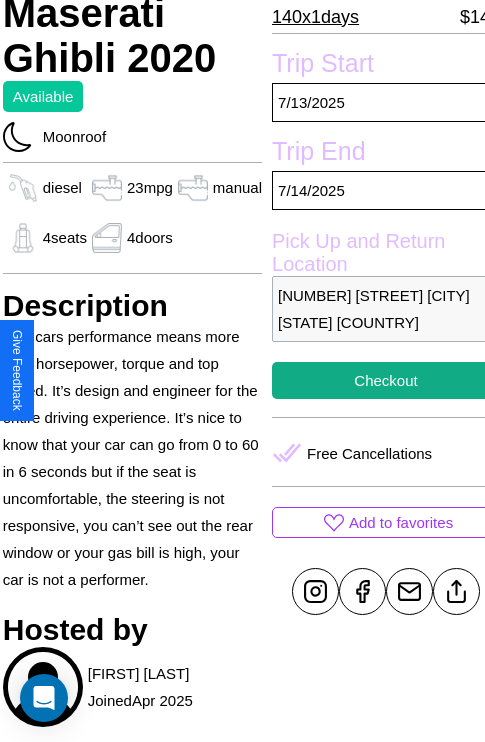 scroll, scrollTop: 496, scrollLeft: 72, axis: both 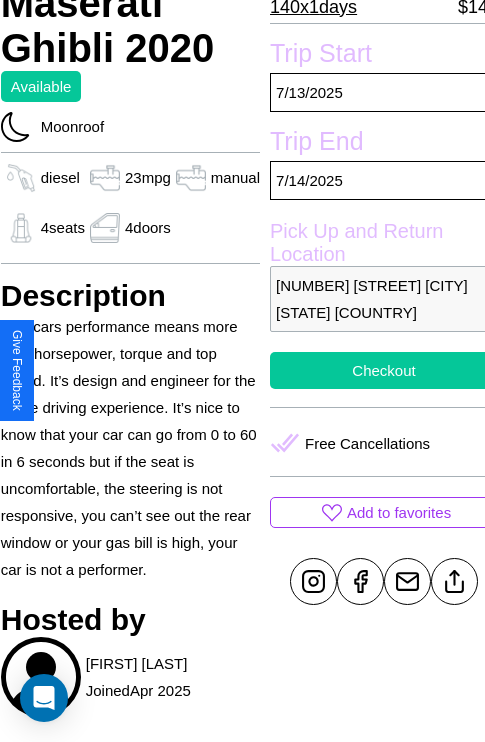 click on "Checkout" at bounding box center (384, 370) 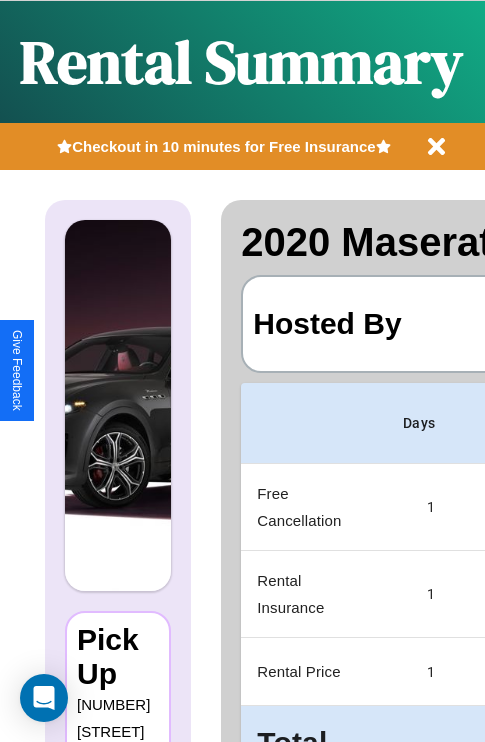 scroll, scrollTop: 0, scrollLeft: 378, axis: horizontal 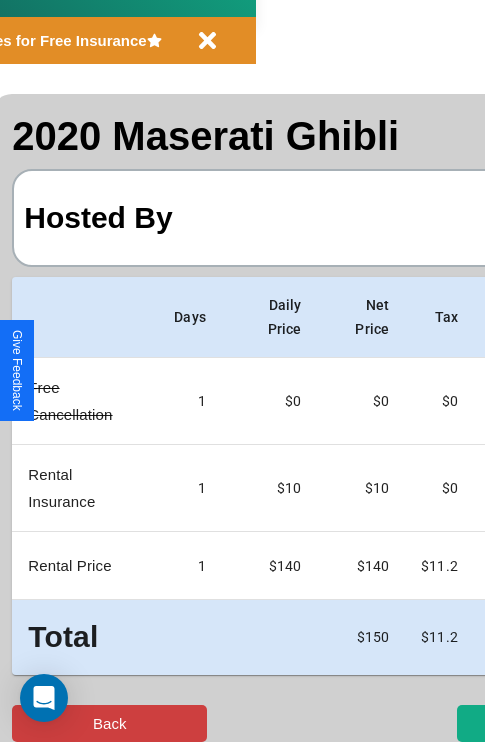 click on "Back" at bounding box center (109, 723) 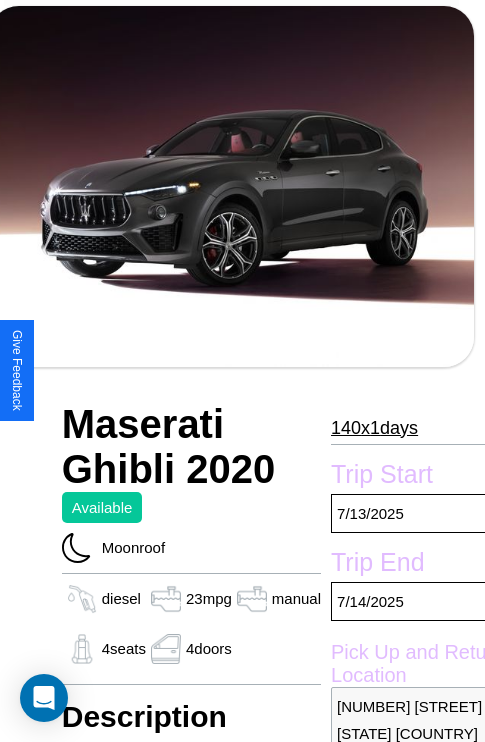 scroll, scrollTop: 496, scrollLeft: 72, axis: both 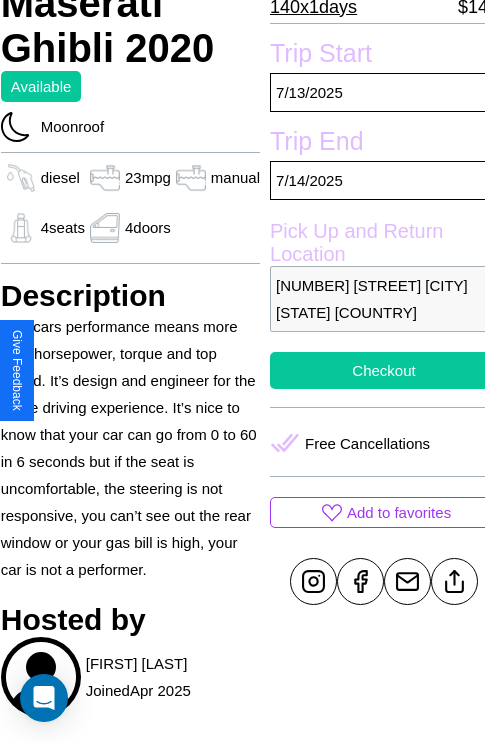 click on "Checkout" at bounding box center (384, 370) 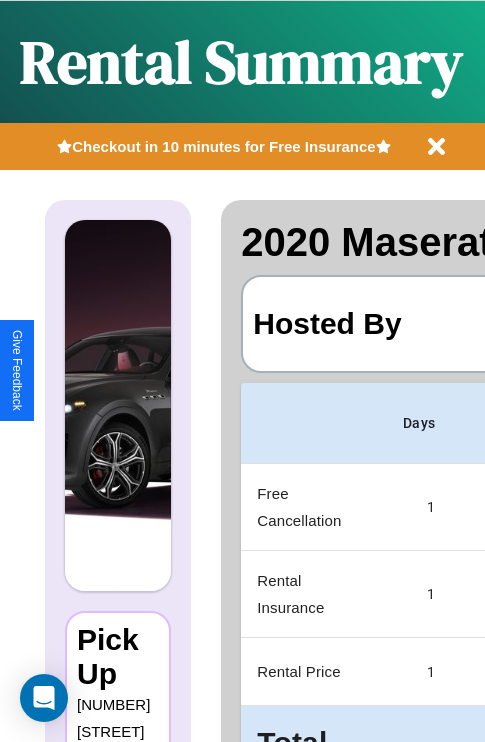 scroll, scrollTop: 0, scrollLeft: 378, axis: horizontal 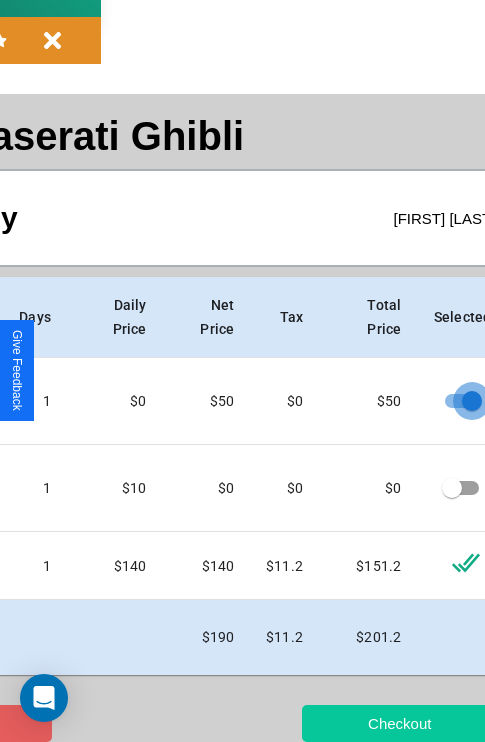click on "Checkout" at bounding box center (399, 723) 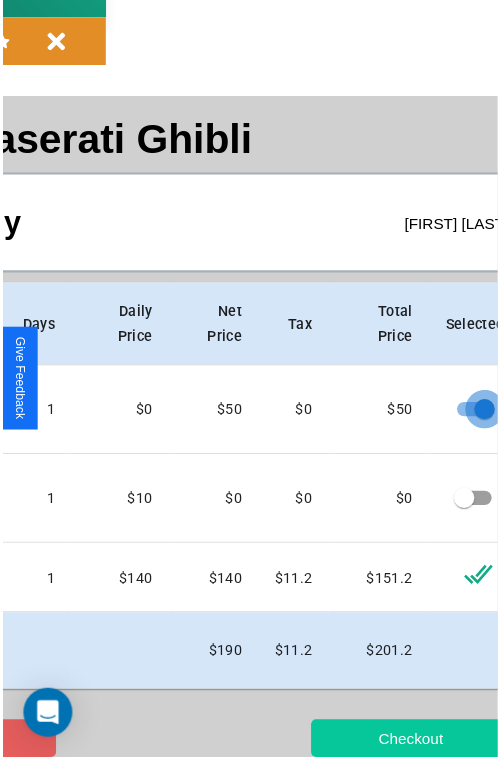 scroll, scrollTop: 0, scrollLeft: 0, axis: both 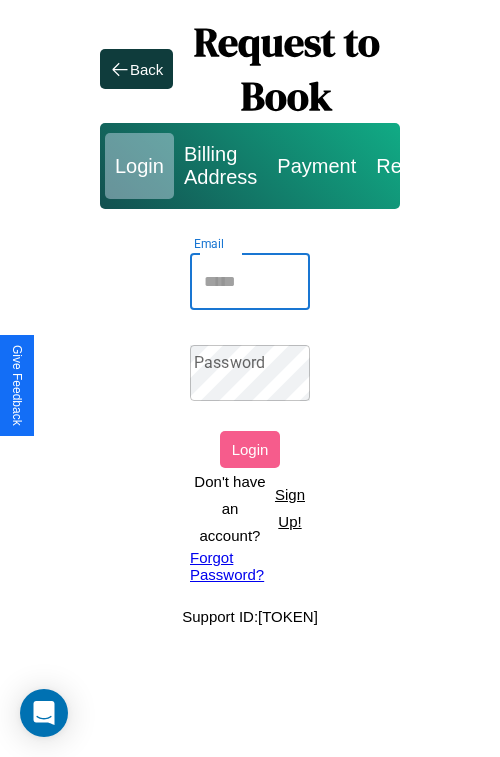 click on "Email" at bounding box center (250, 282) 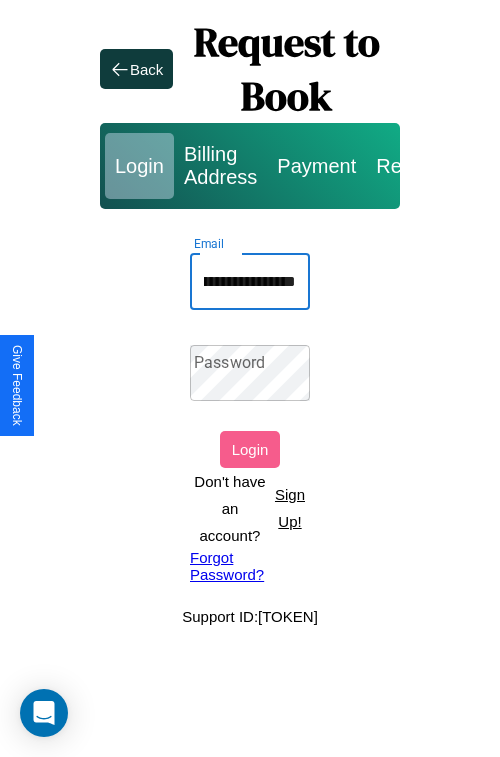 scroll, scrollTop: 0, scrollLeft: 124, axis: horizontal 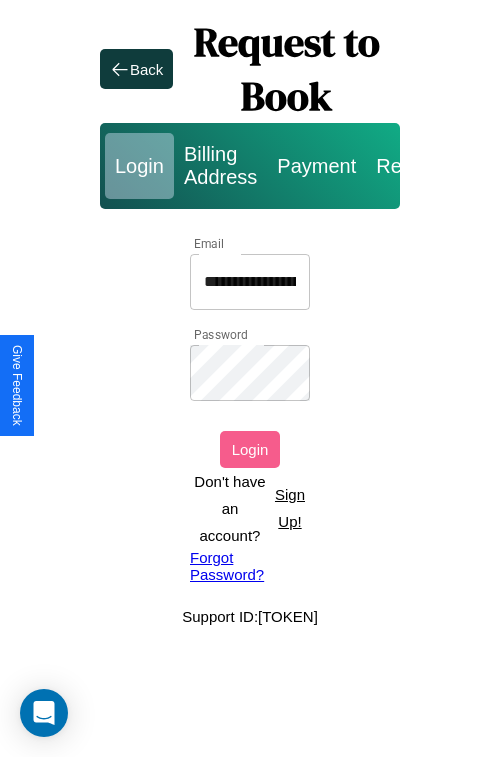 click on "Login" at bounding box center (250, 449) 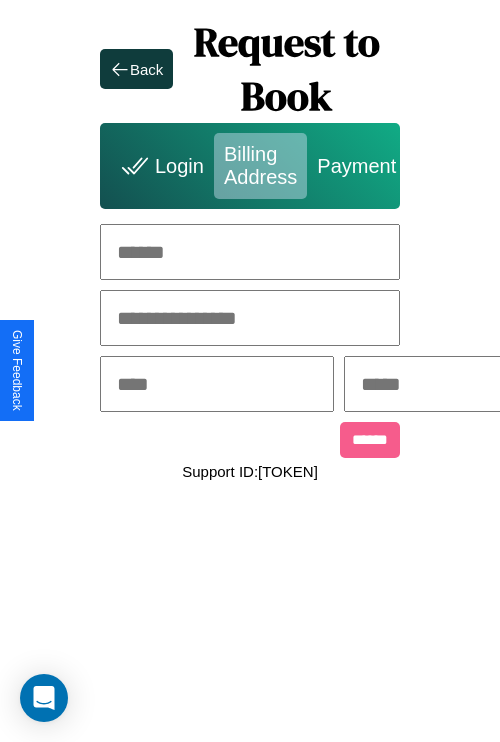 click at bounding box center (250, 252) 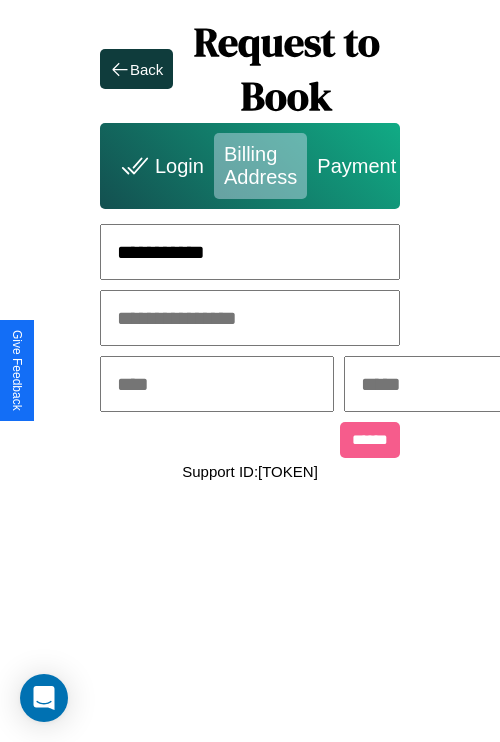 type on "**********" 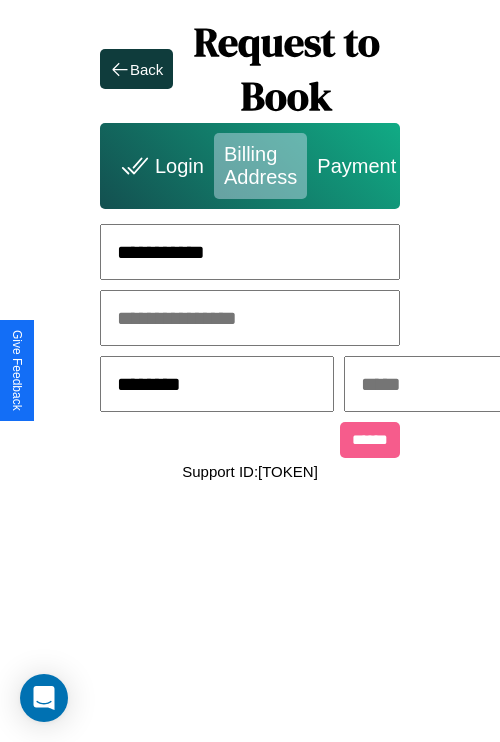 type on "********" 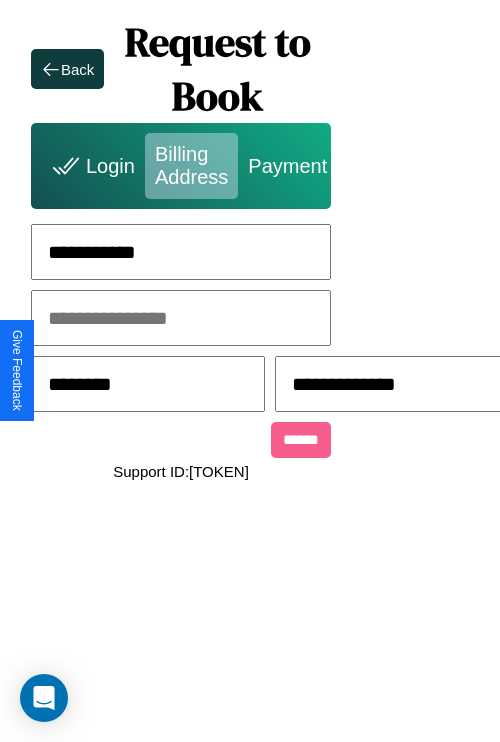 scroll, scrollTop: 0, scrollLeft: 517, axis: horizontal 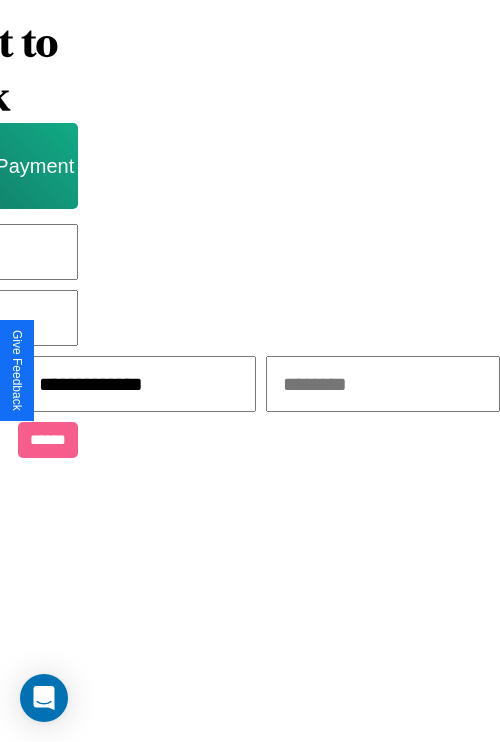 type on "**********" 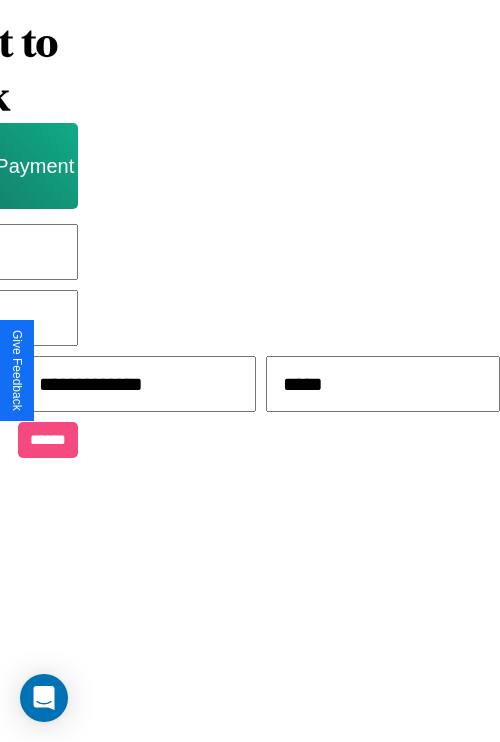 type on "*****" 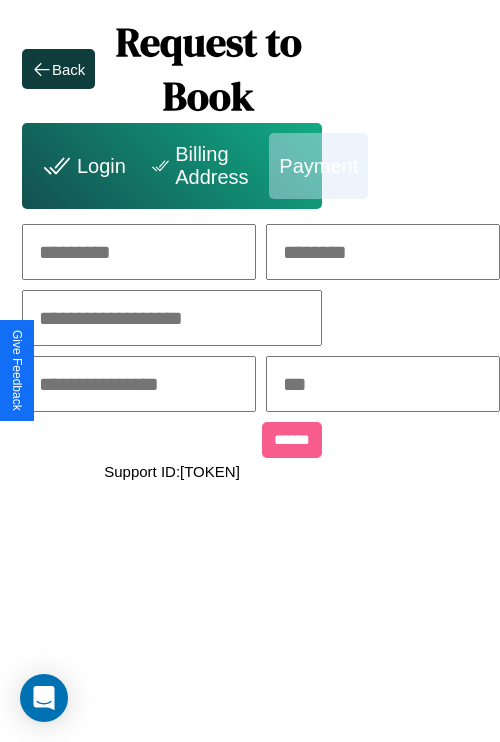 scroll, scrollTop: 0, scrollLeft: 208, axis: horizontal 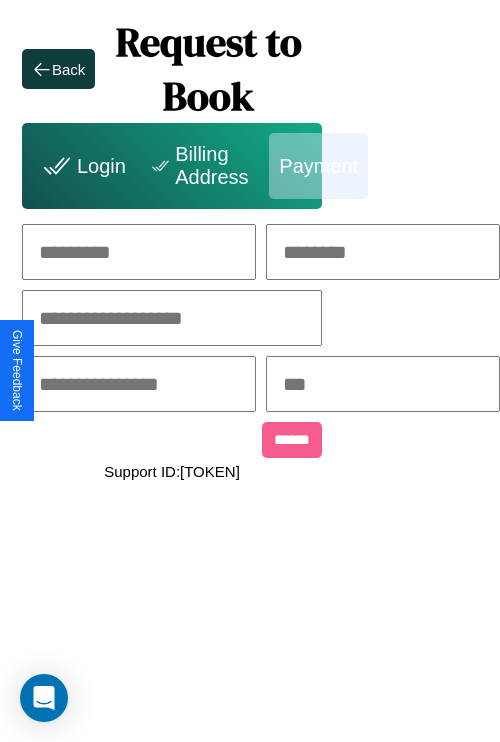 click at bounding box center (139, 252) 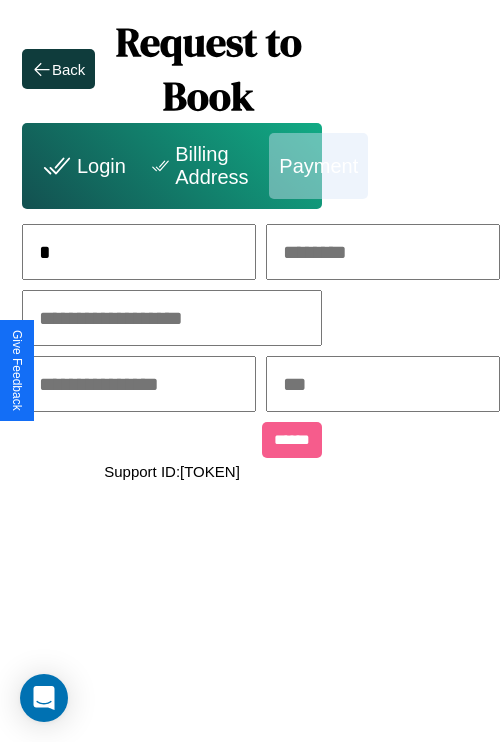 scroll, scrollTop: 0, scrollLeft: 132, axis: horizontal 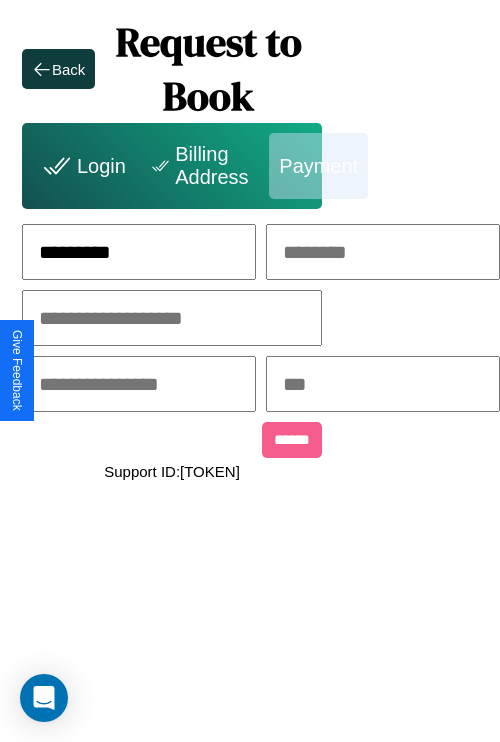 type on "*********" 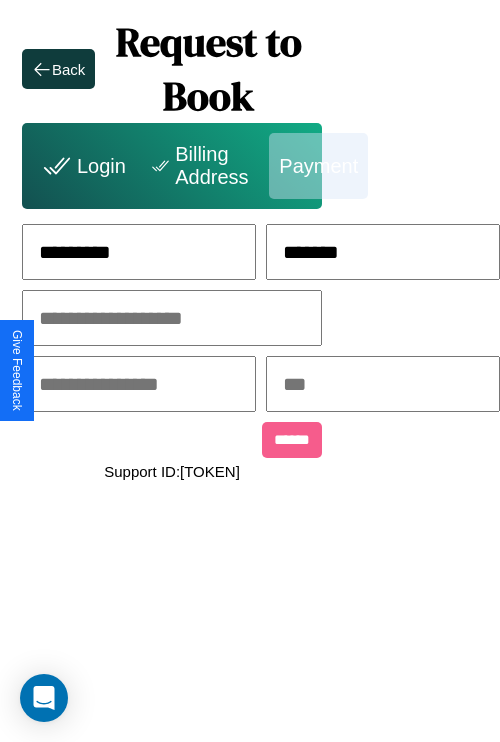 type on "*******" 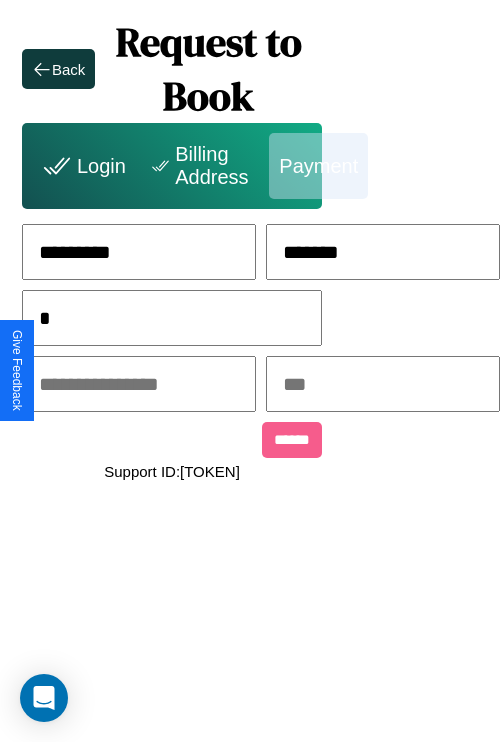scroll, scrollTop: 0, scrollLeft: 128, axis: horizontal 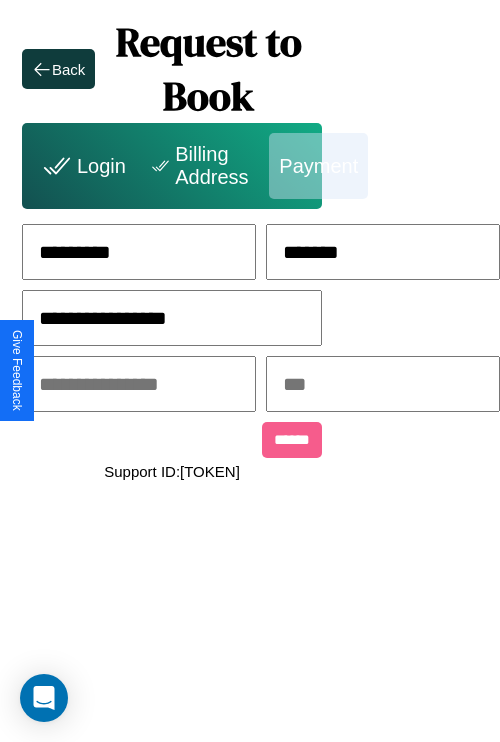 type on "**********" 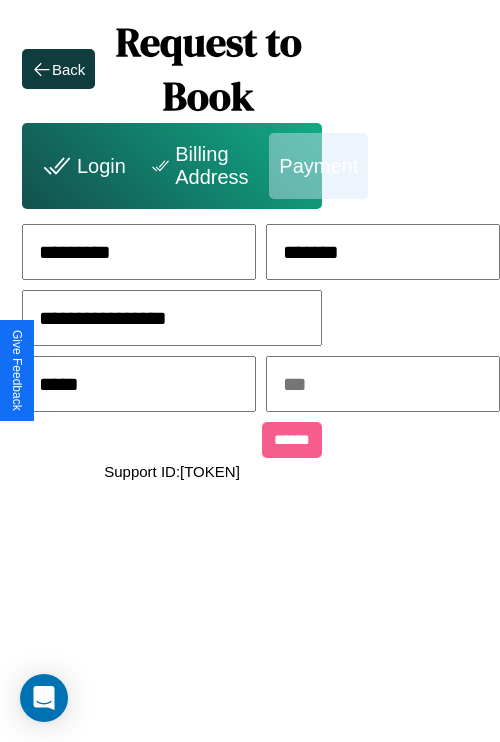 type on "*****" 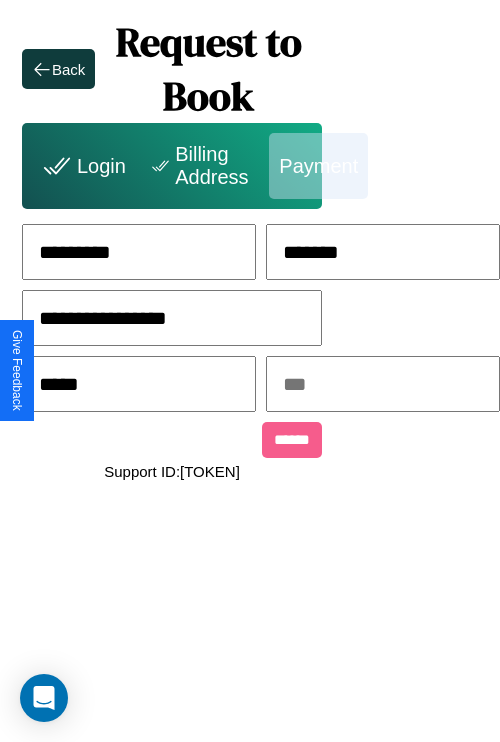 click at bounding box center [383, 384] 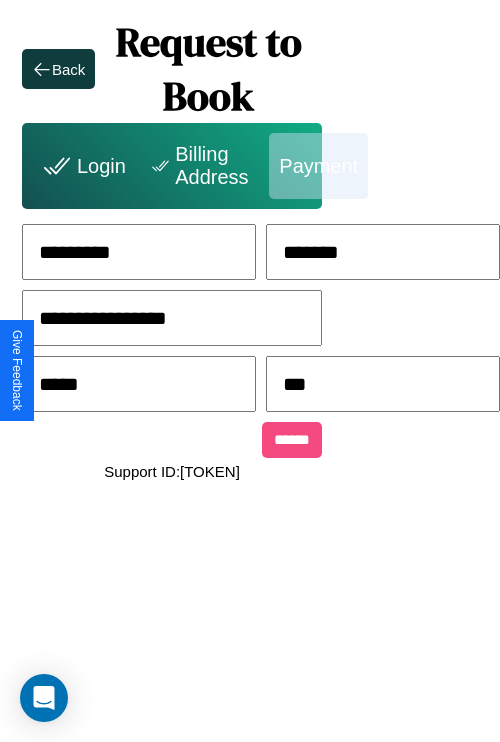 type on "***" 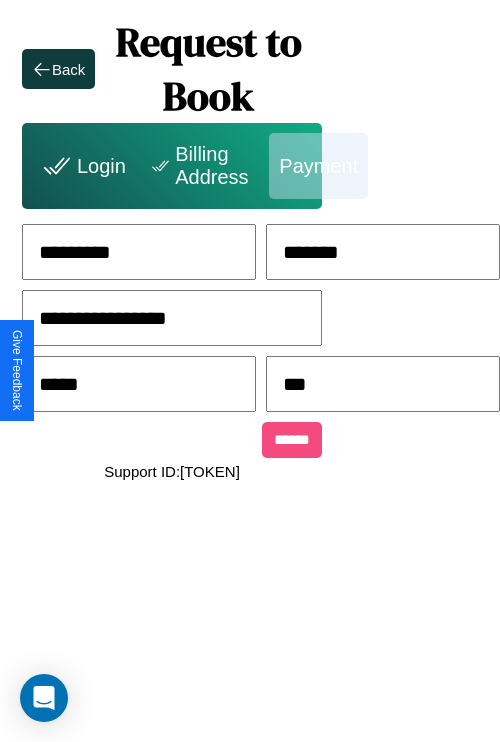 click on "******" at bounding box center [292, 440] 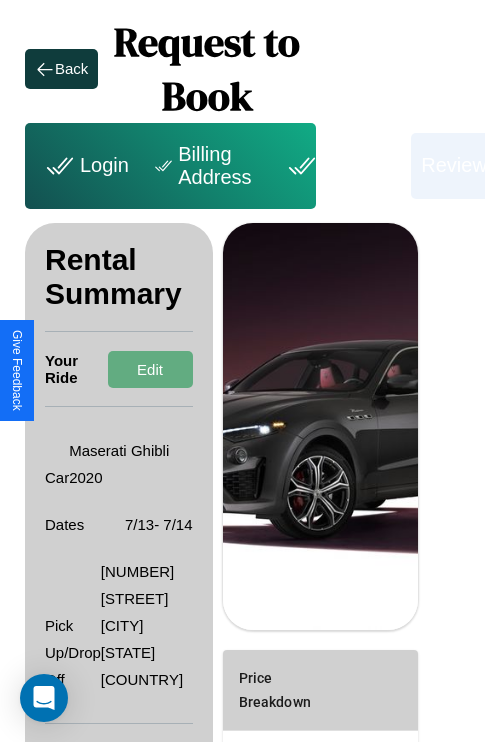 scroll, scrollTop: 355, scrollLeft: 72, axis: both 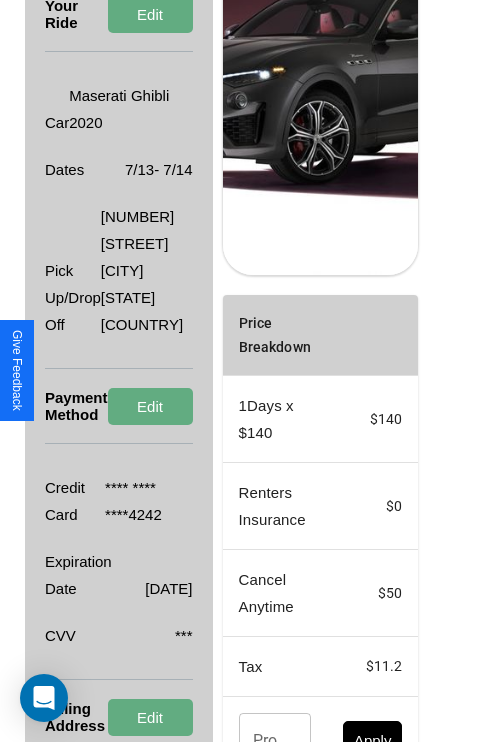 click on "Promo Code" at bounding box center (264, 741) 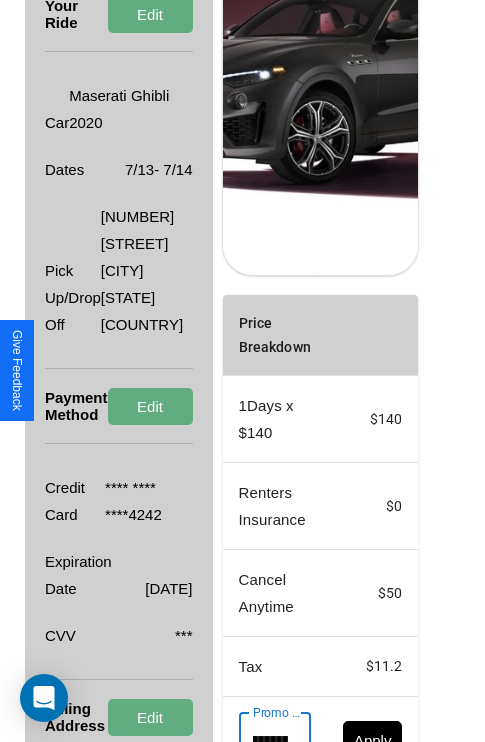 scroll, scrollTop: 0, scrollLeft: 71, axis: horizontal 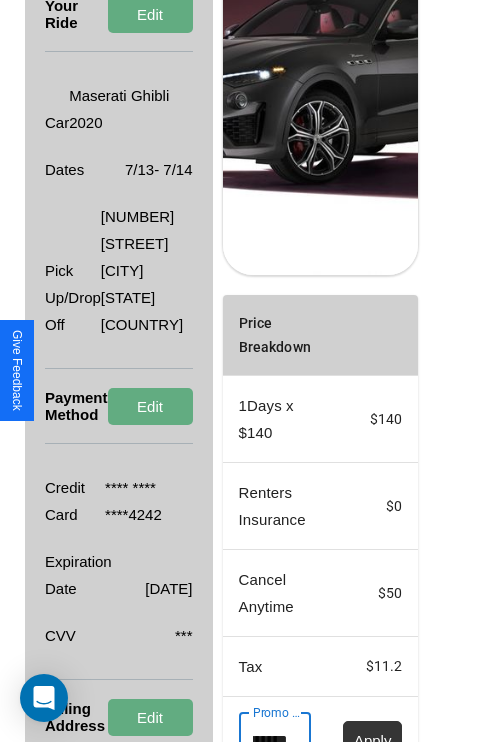 type on "**********" 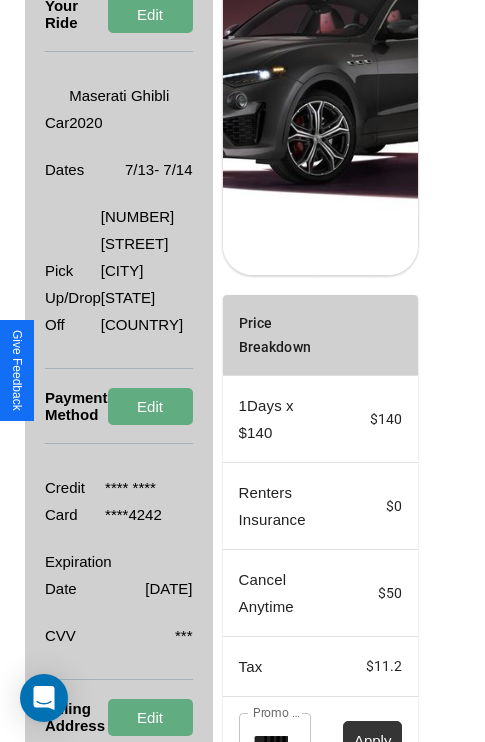 click on "Apply" at bounding box center [373, 740] 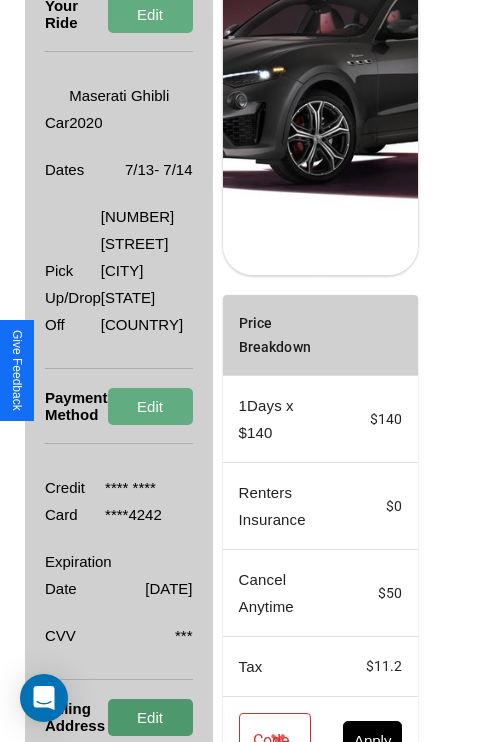 click on "Edit" at bounding box center [150, 717] 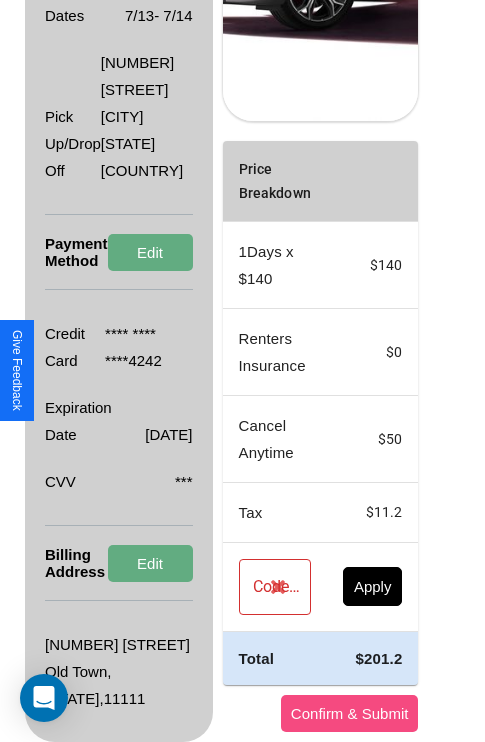 click on "Confirm & Submit" at bounding box center [350, 713] 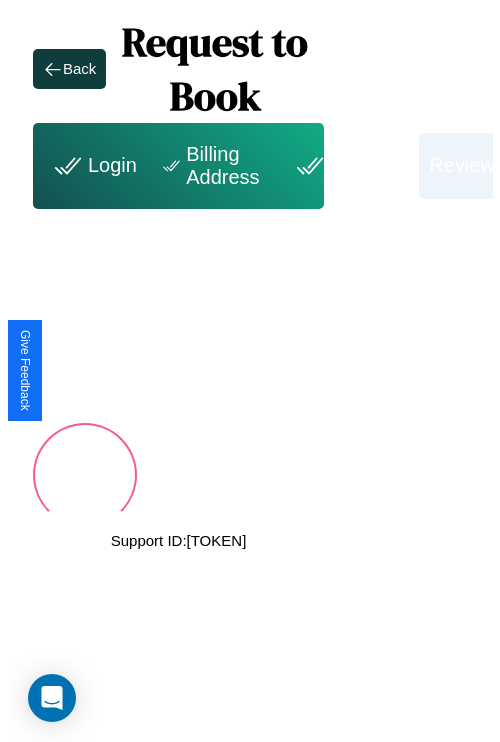 scroll, scrollTop: 0, scrollLeft: 72, axis: horizontal 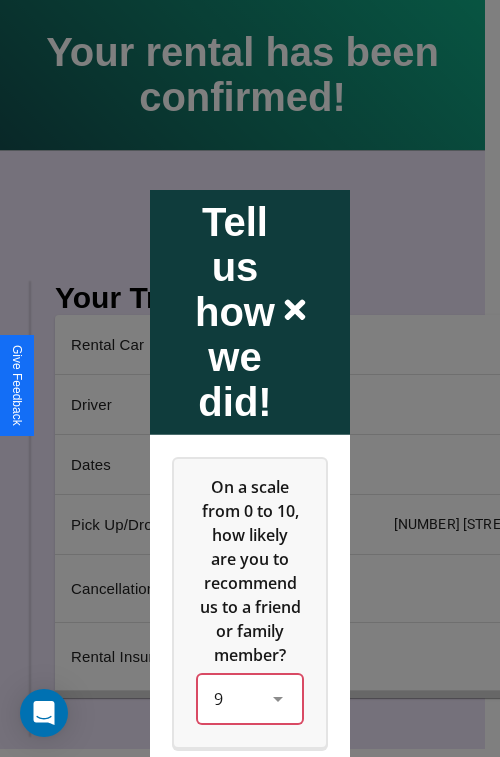 click on "9" at bounding box center (250, 698) 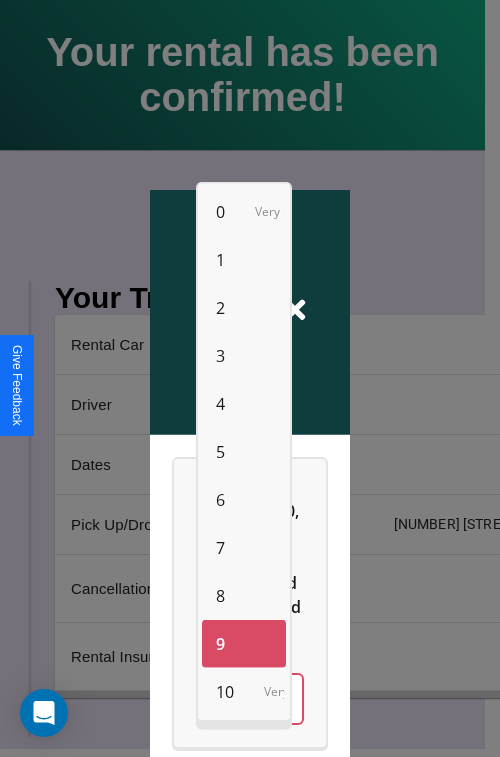 click on "7" at bounding box center (220, 548) 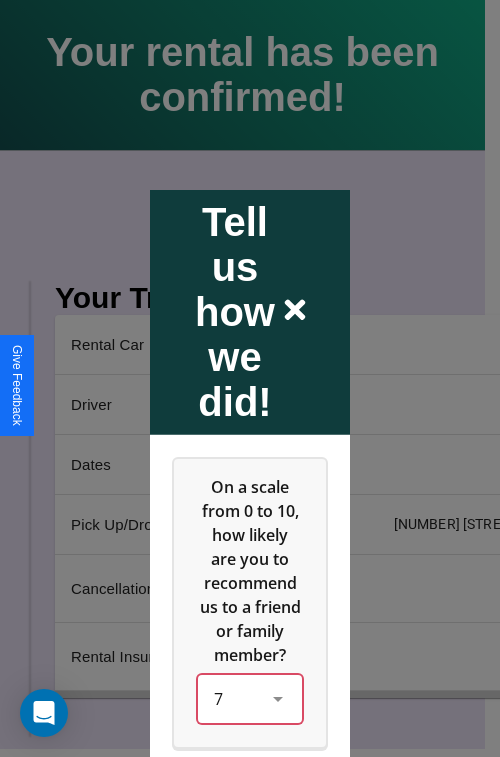 scroll, scrollTop: 286, scrollLeft: 0, axis: vertical 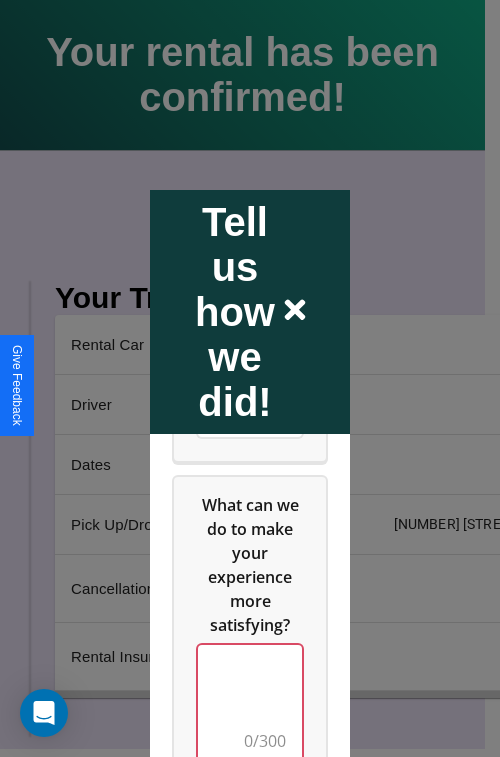 click at bounding box center [250, 704] 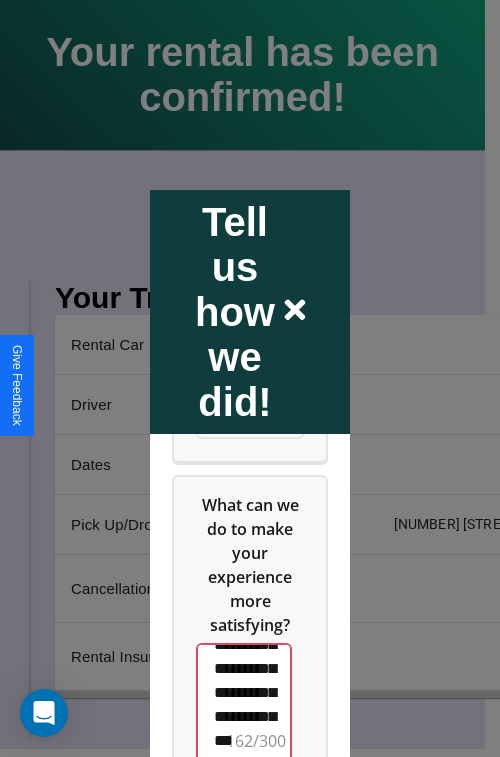 scroll, scrollTop: 684, scrollLeft: 0, axis: vertical 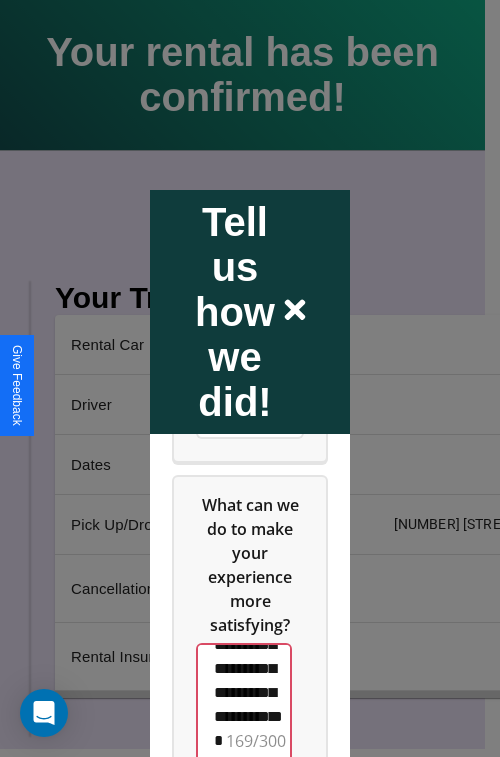 type on "**********" 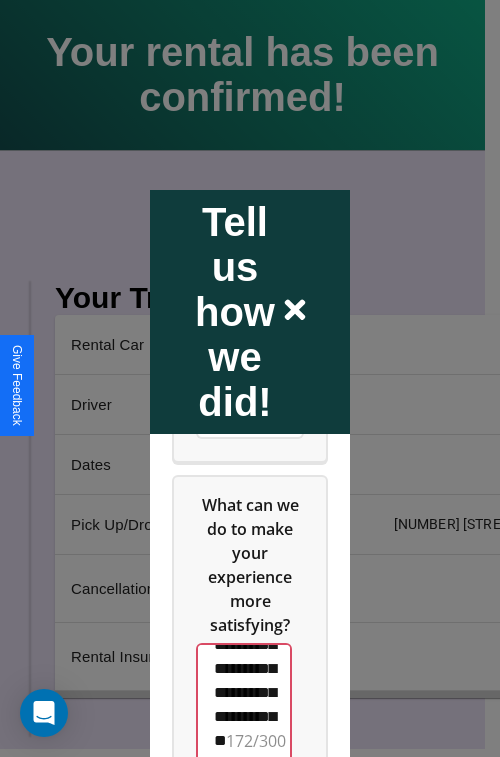 scroll, scrollTop: 732, scrollLeft: 0, axis: vertical 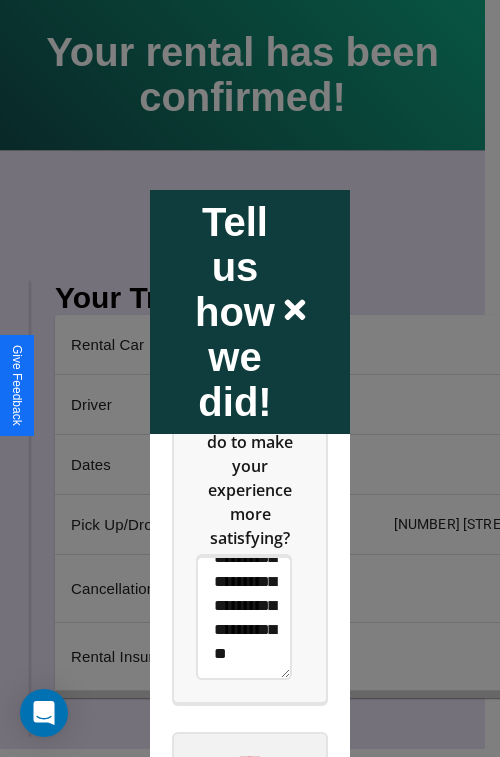 click on "****" at bounding box center (250, 761) 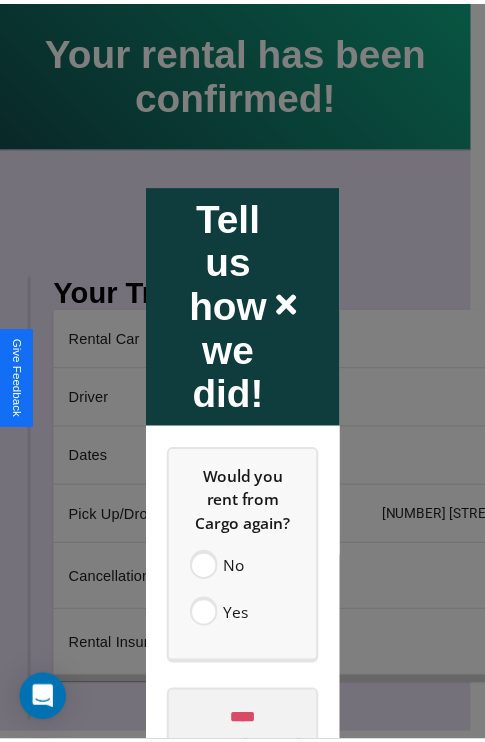 scroll, scrollTop: 0, scrollLeft: 0, axis: both 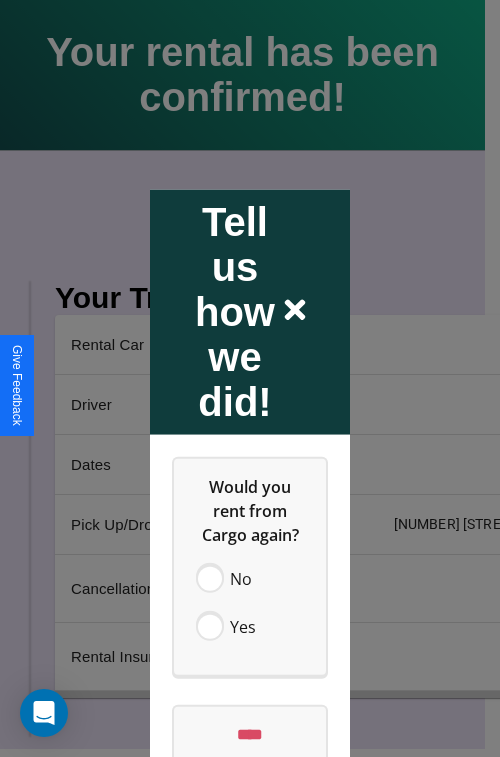 click at bounding box center [250, 378] 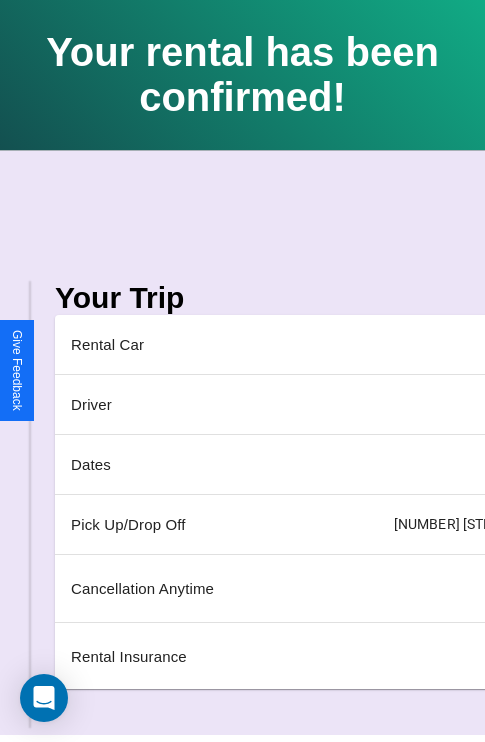 scroll, scrollTop: 0, scrollLeft: 235, axis: horizontal 